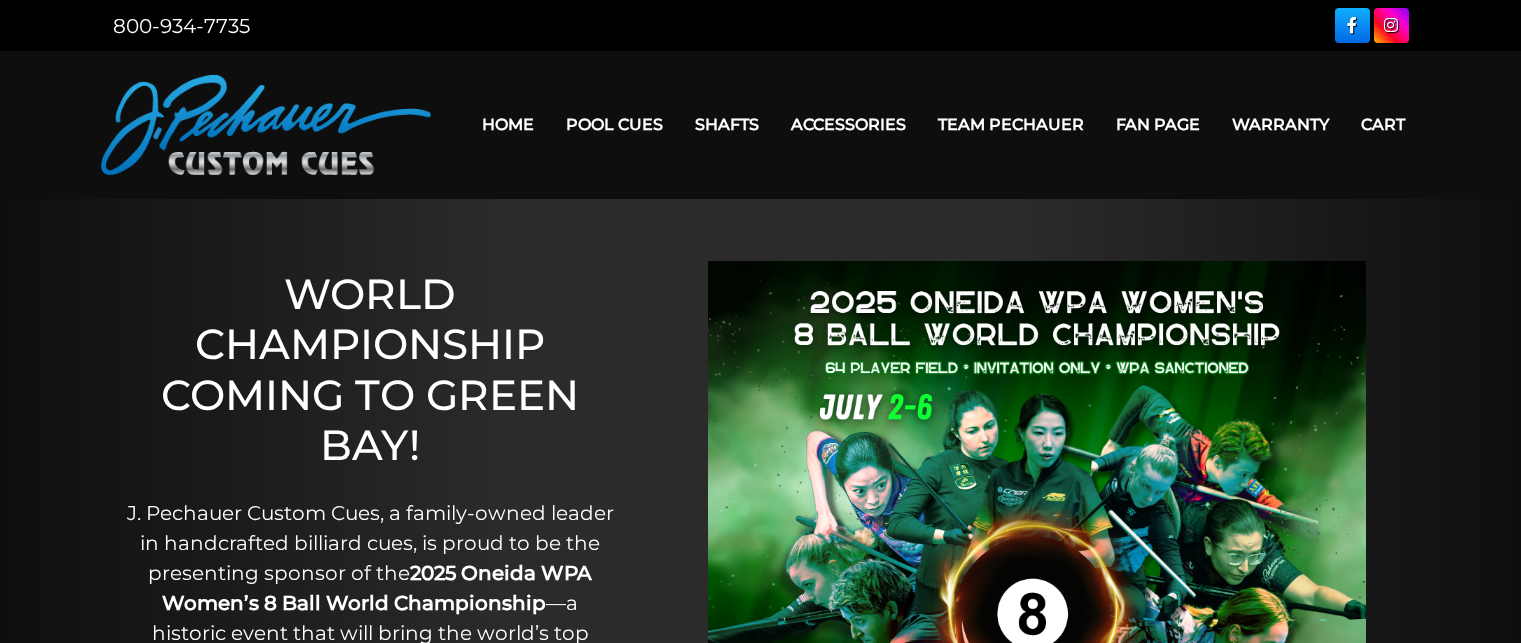 scroll, scrollTop: 0, scrollLeft: 0, axis: both 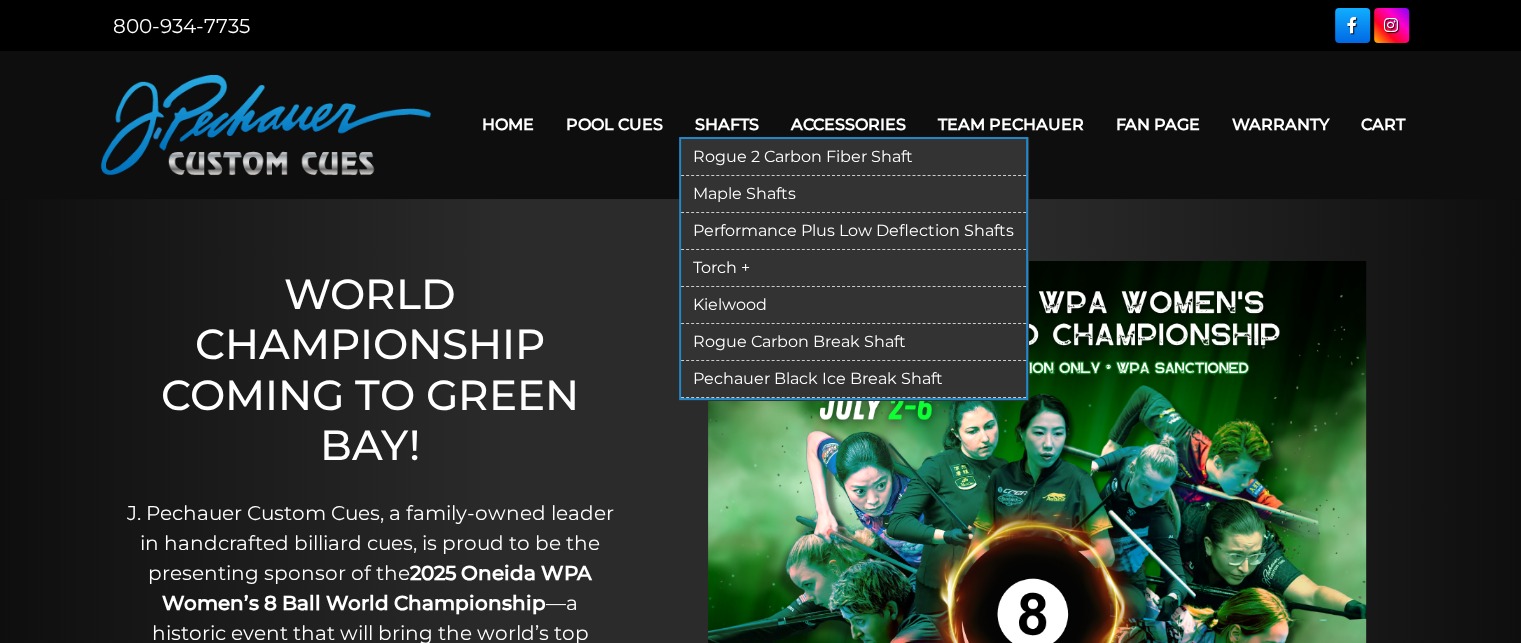 click on "Rogue 2 Carbon Fiber Shaft" at bounding box center [853, 157] 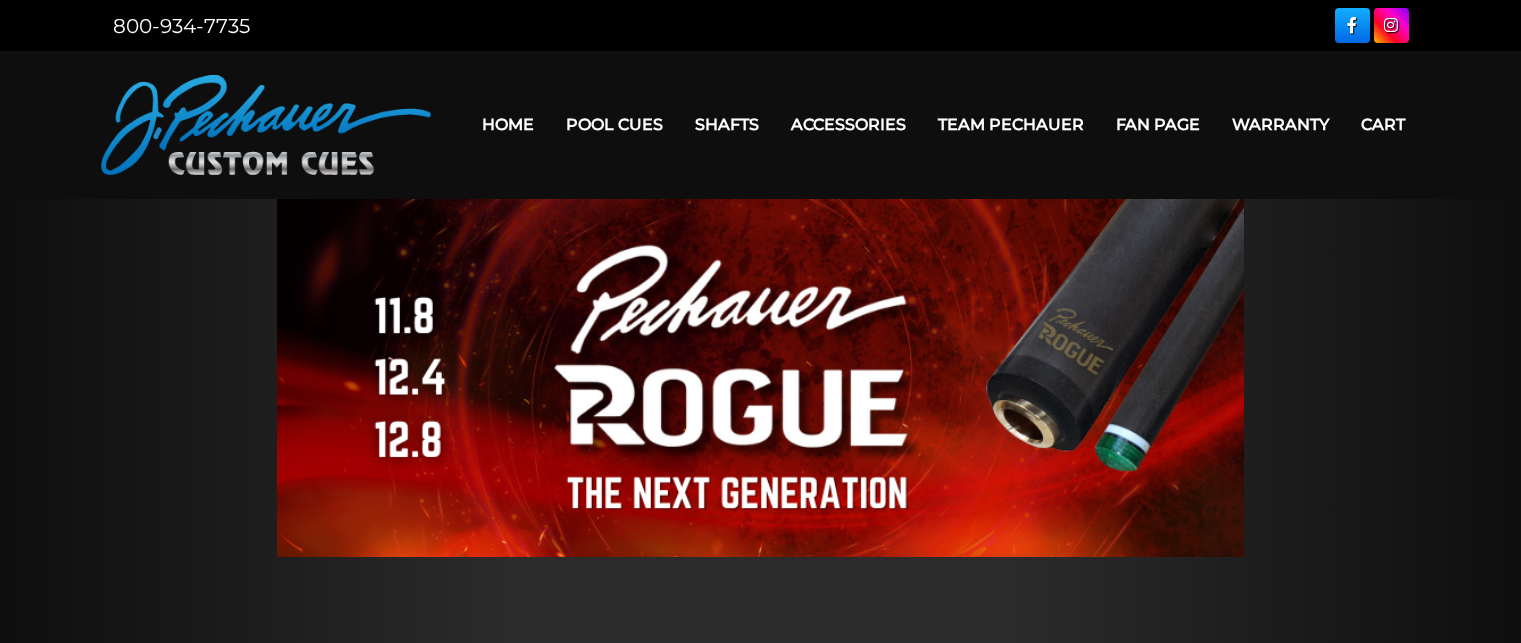 scroll, scrollTop: 0, scrollLeft: 0, axis: both 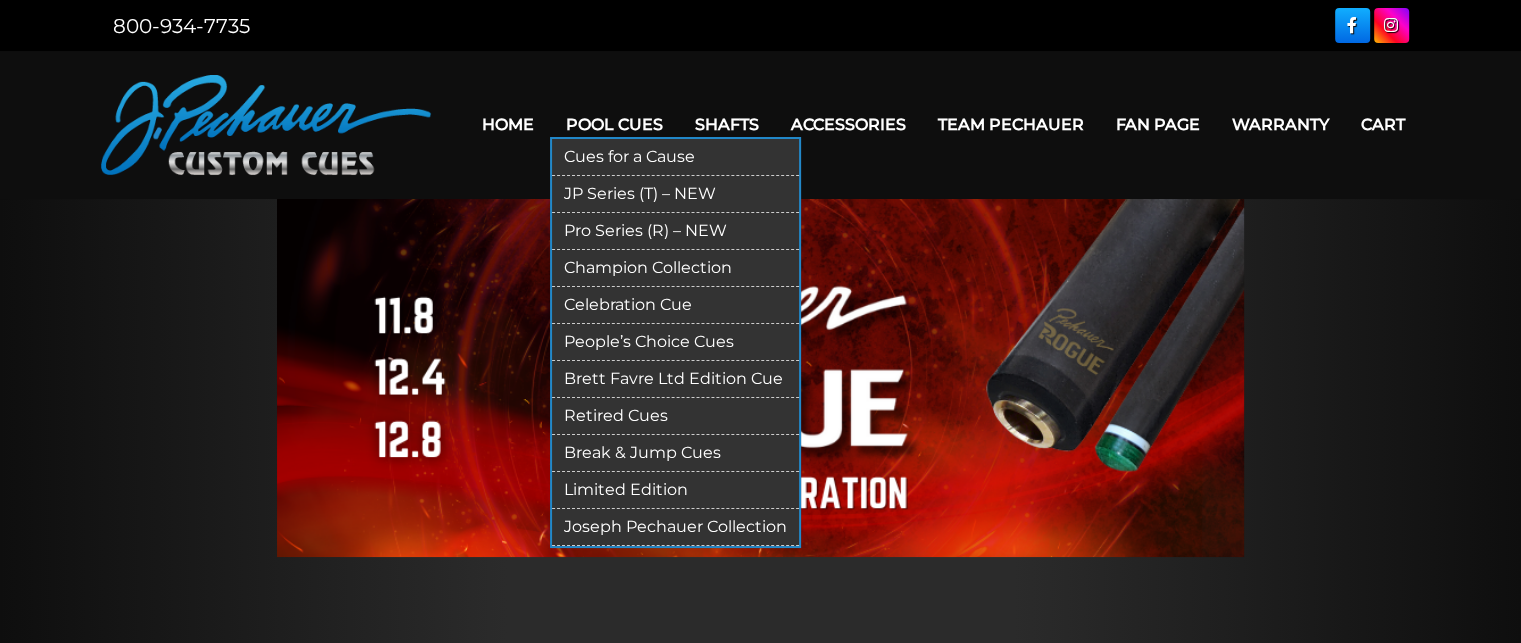 click on "Break & Jump Cues" at bounding box center (675, 453) 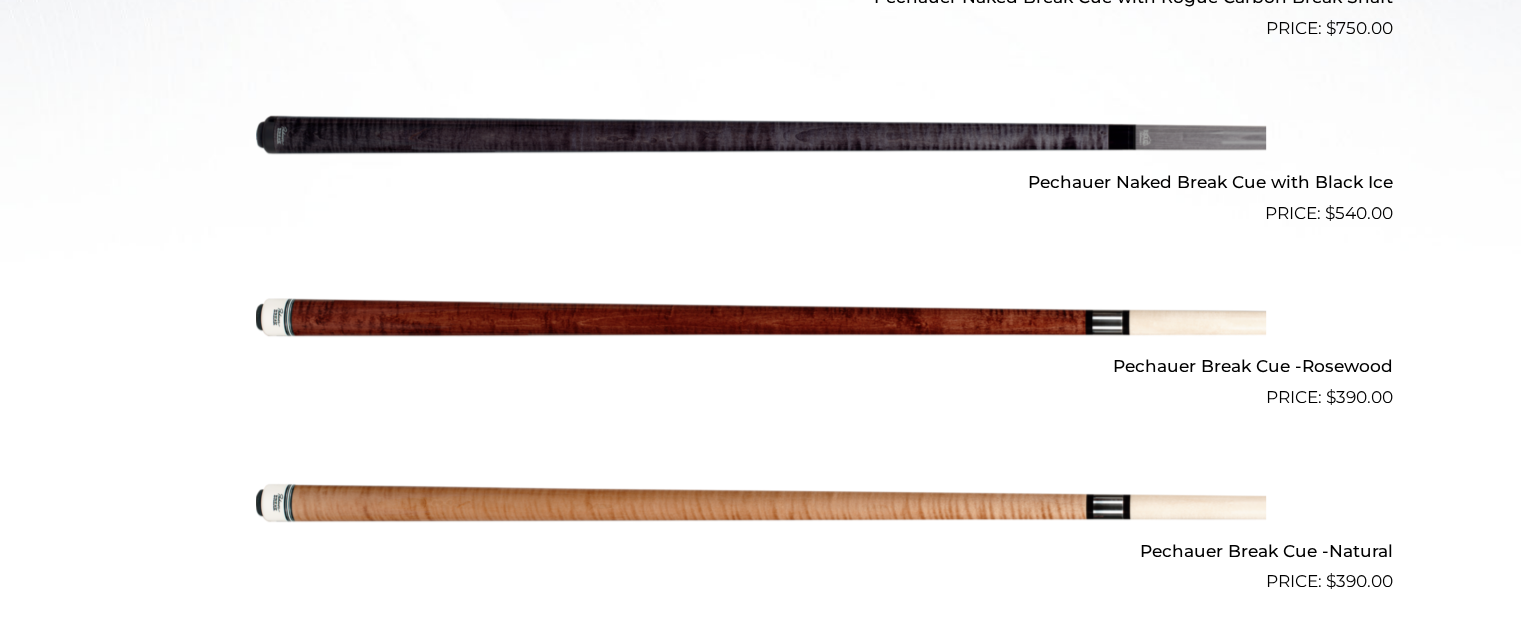 scroll, scrollTop: 892, scrollLeft: 0, axis: vertical 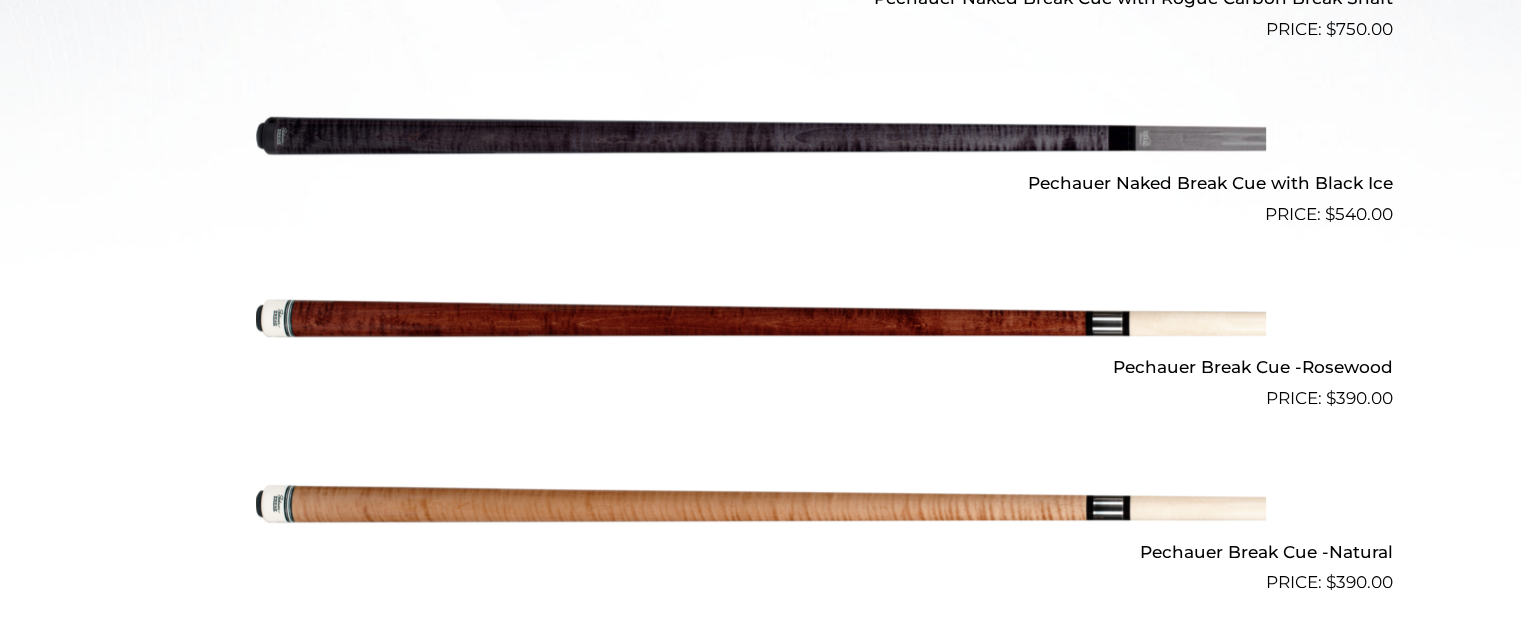 click at bounding box center (761, 135) 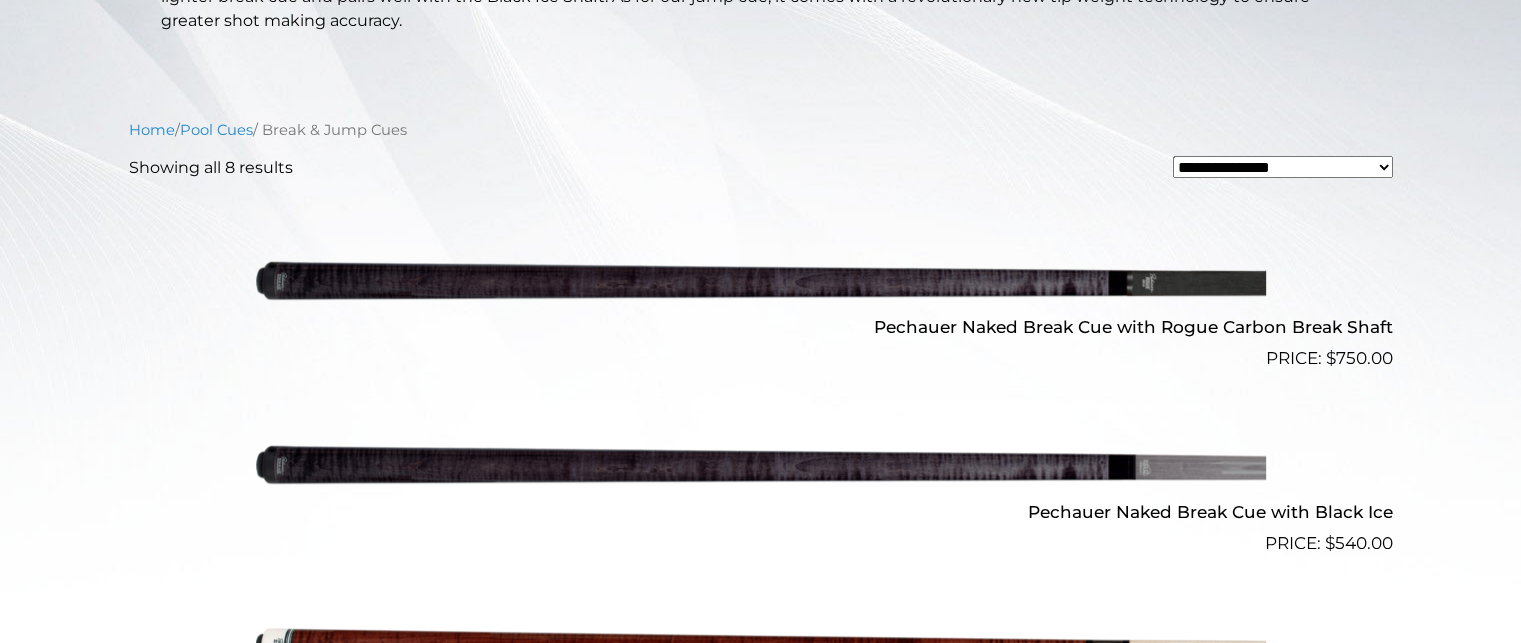 scroll, scrollTop: 548, scrollLeft: 0, axis: vertical 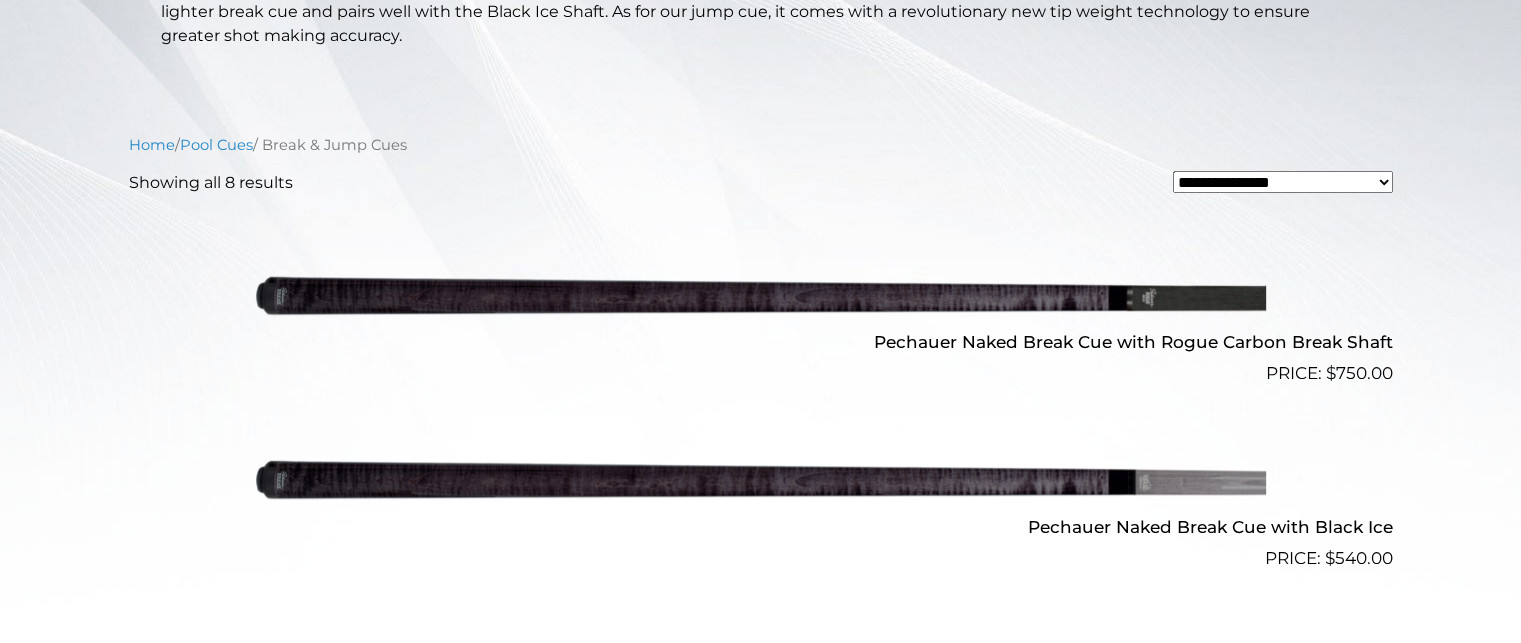 click at bounding box center [761, 295] 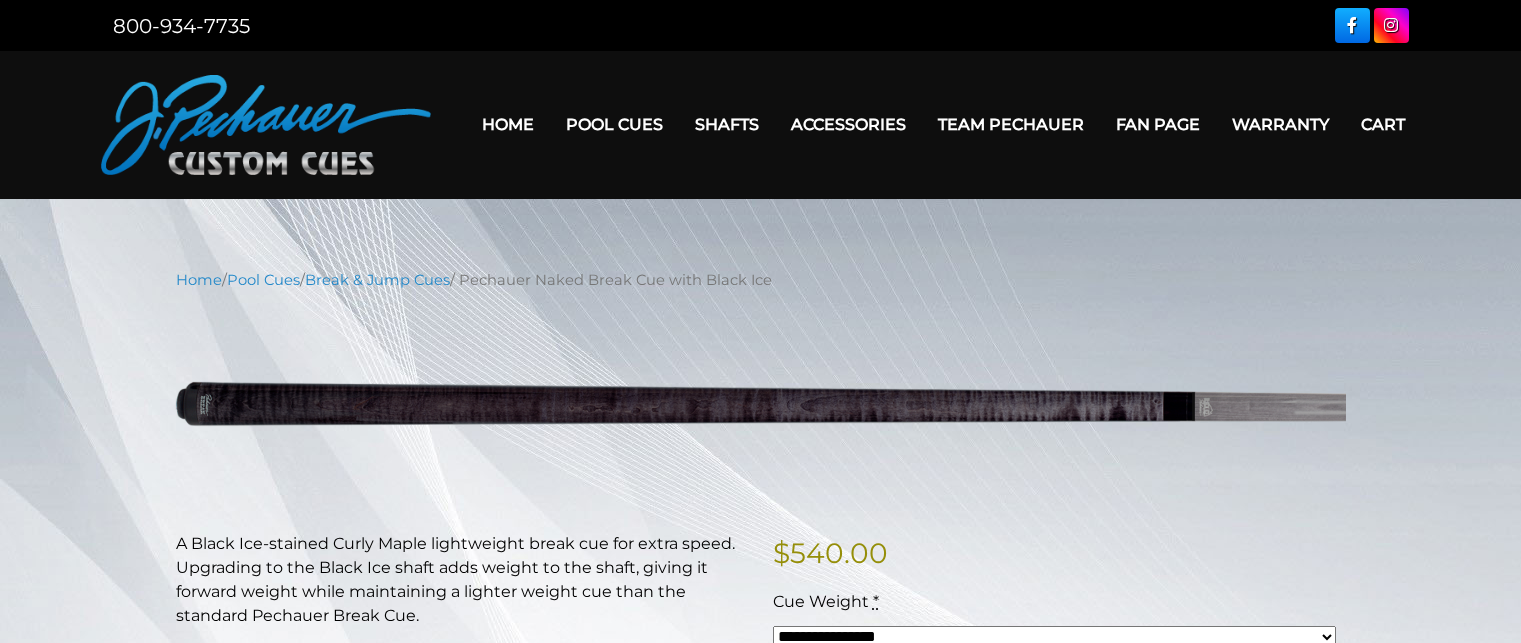 scroll, scrollTop: 0, scrollLeft: 0, axis: both 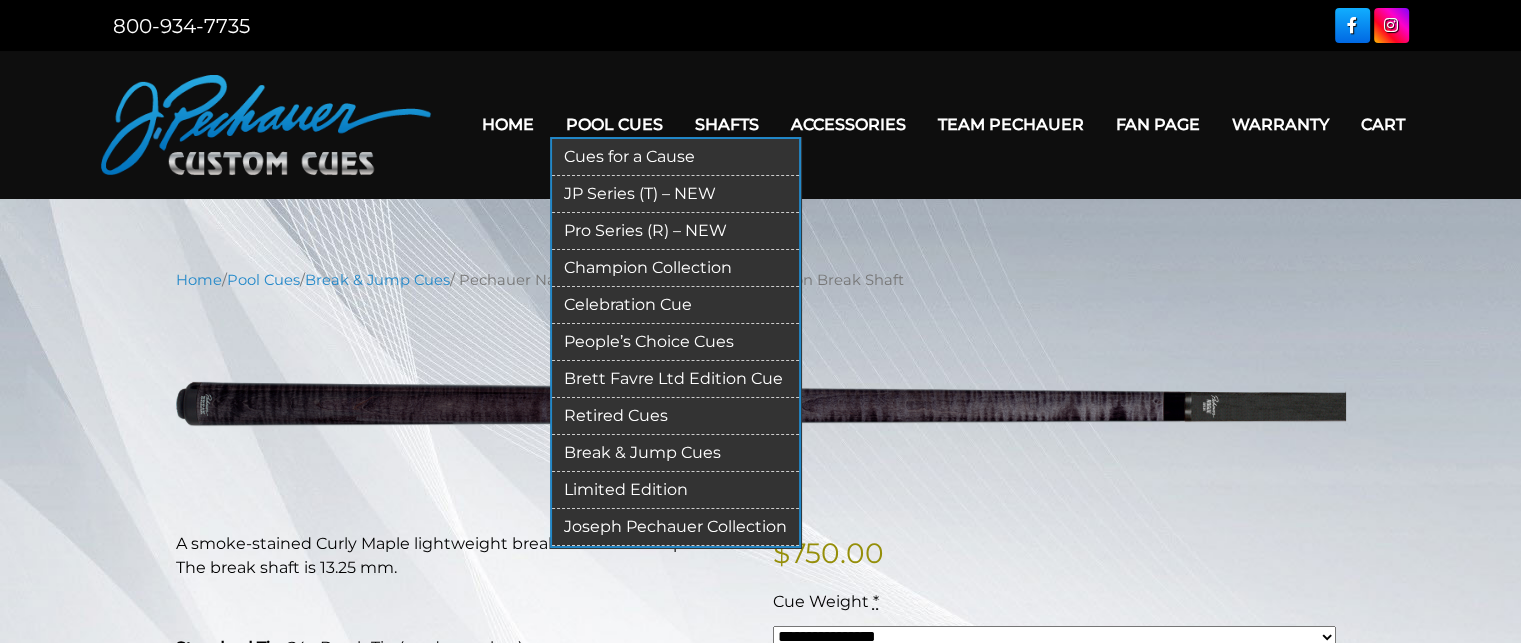 click on "Pro Series (R) – NEW" at bounding box center (675, 231) 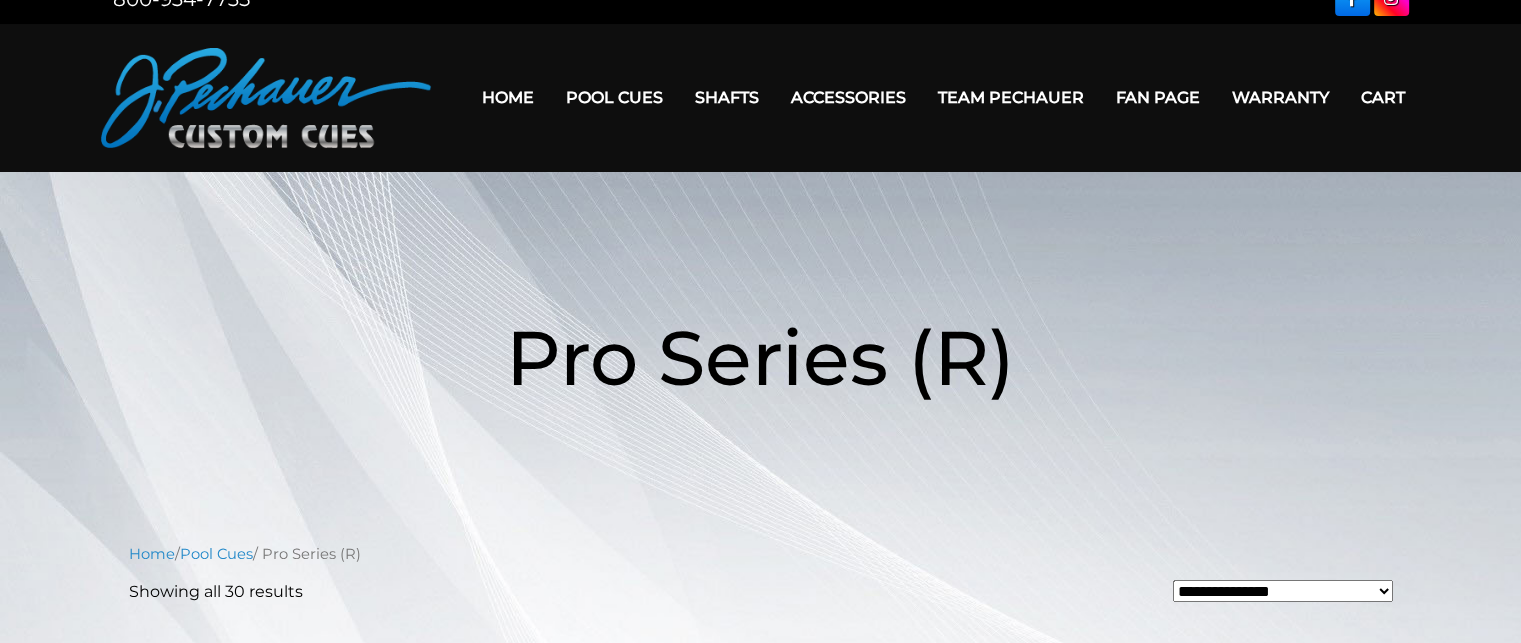 scroll, scrollTop: 0, scrollLeft: 0, axis: both 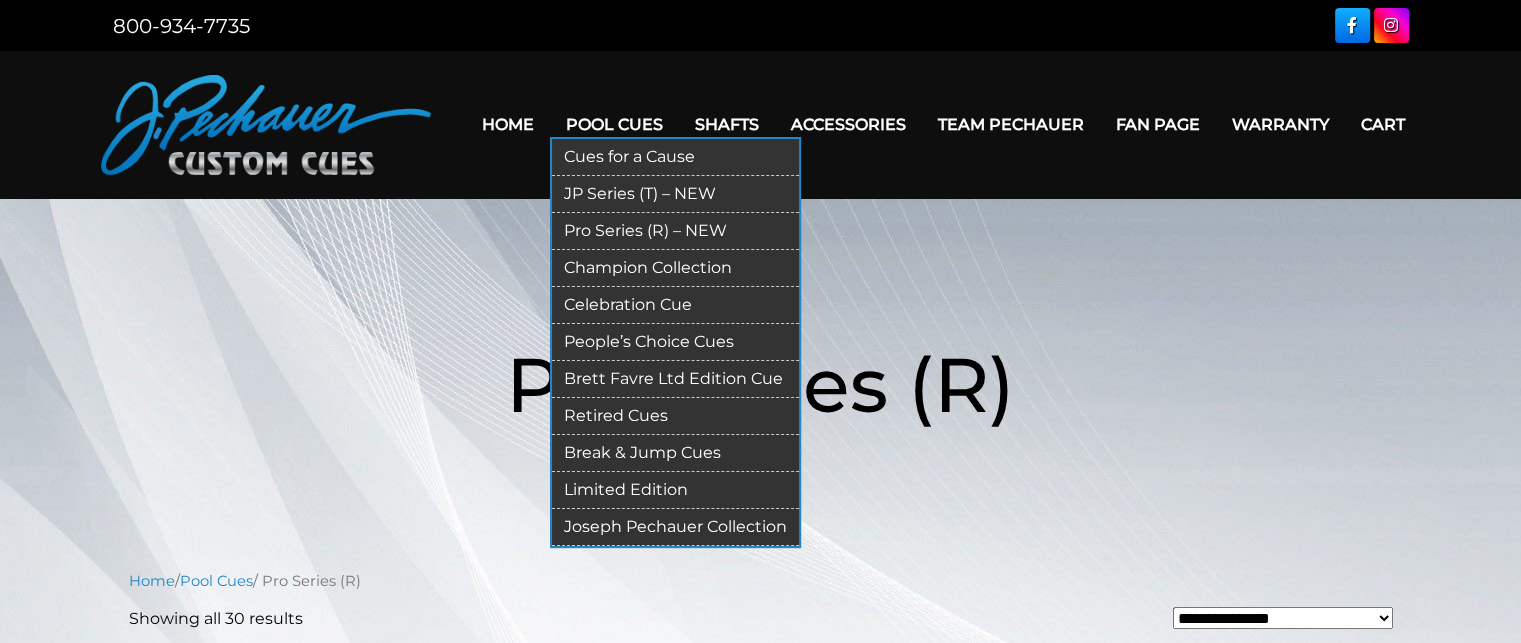 click on "Break & Jump Cues" at bounding box center [675, 453] 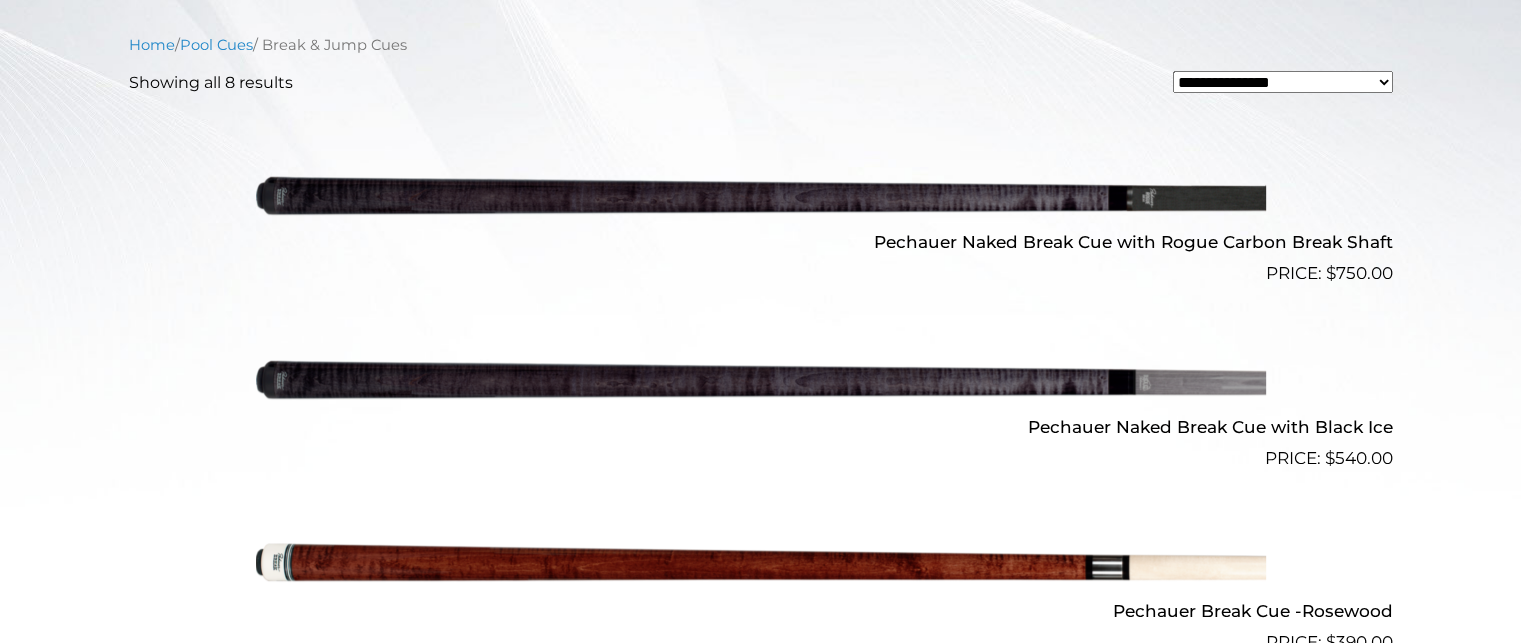 scroll, scrollTop: 645, scrollLeft: 0, axis: vertical 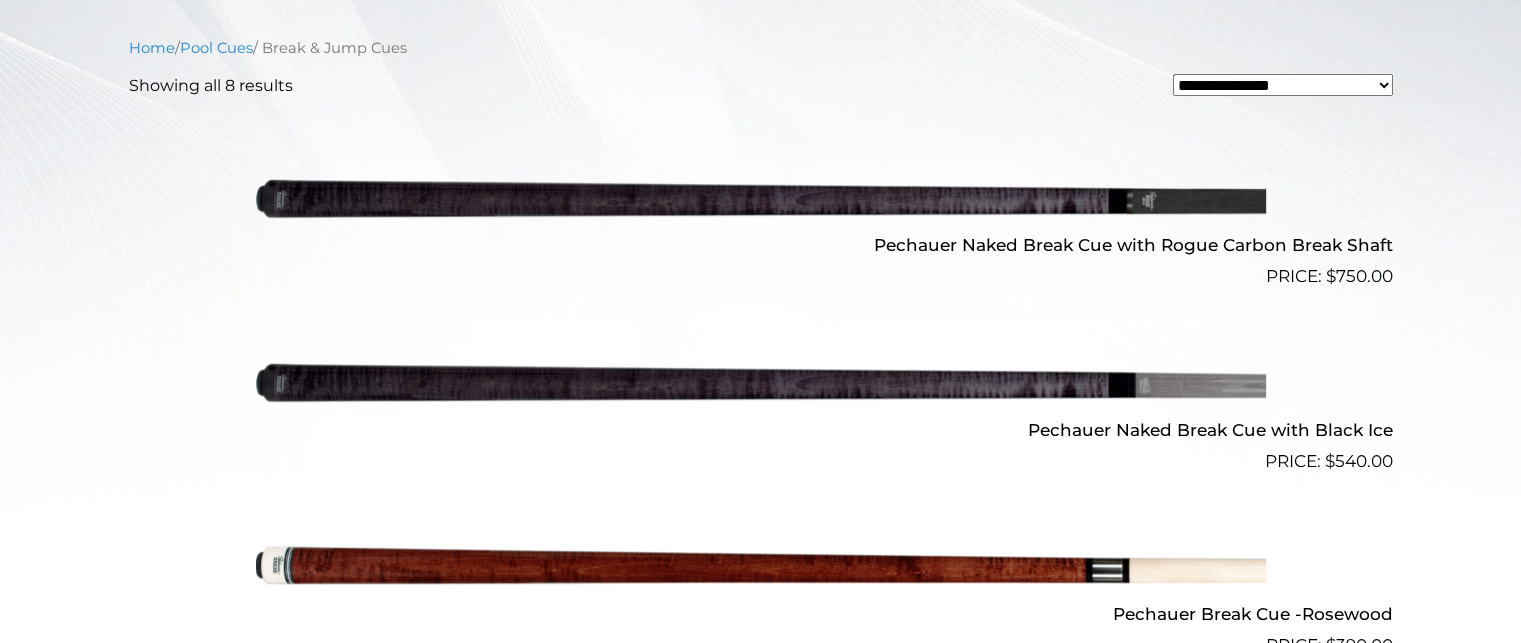 click at bounding box center (761, 198) 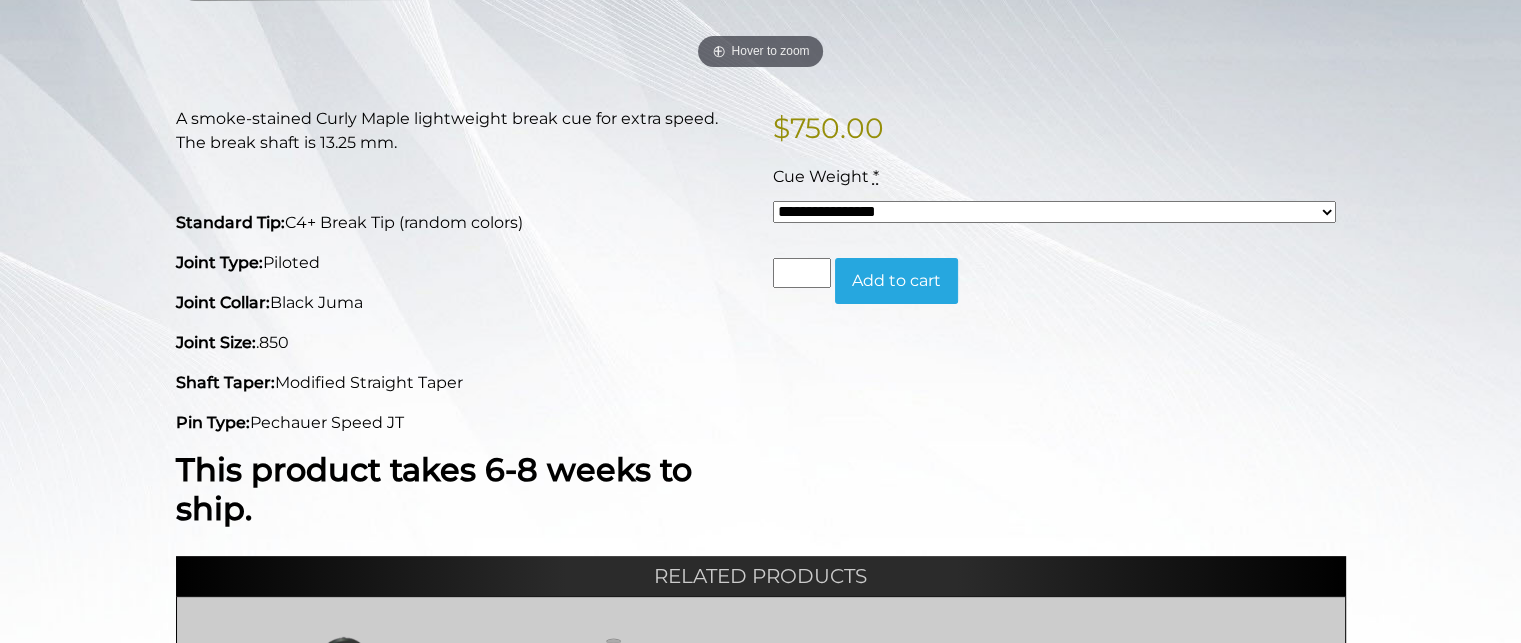 scroll, scrollTop: 423, scrollLeft: 0, axis: vertical 